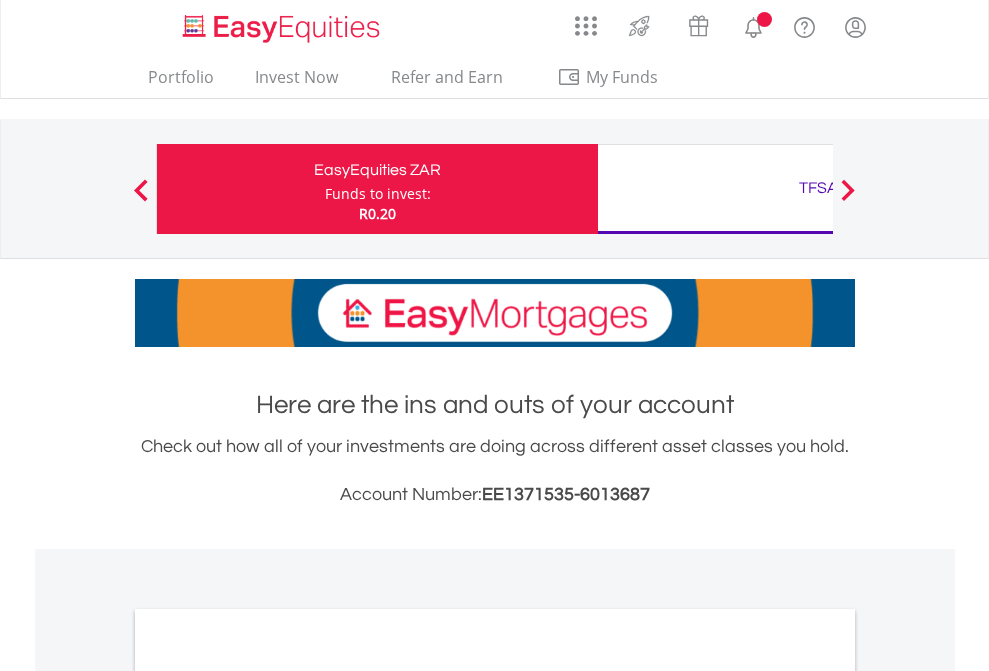 scroll, scrollTop: 0, scrollLeft: 0, axis: both 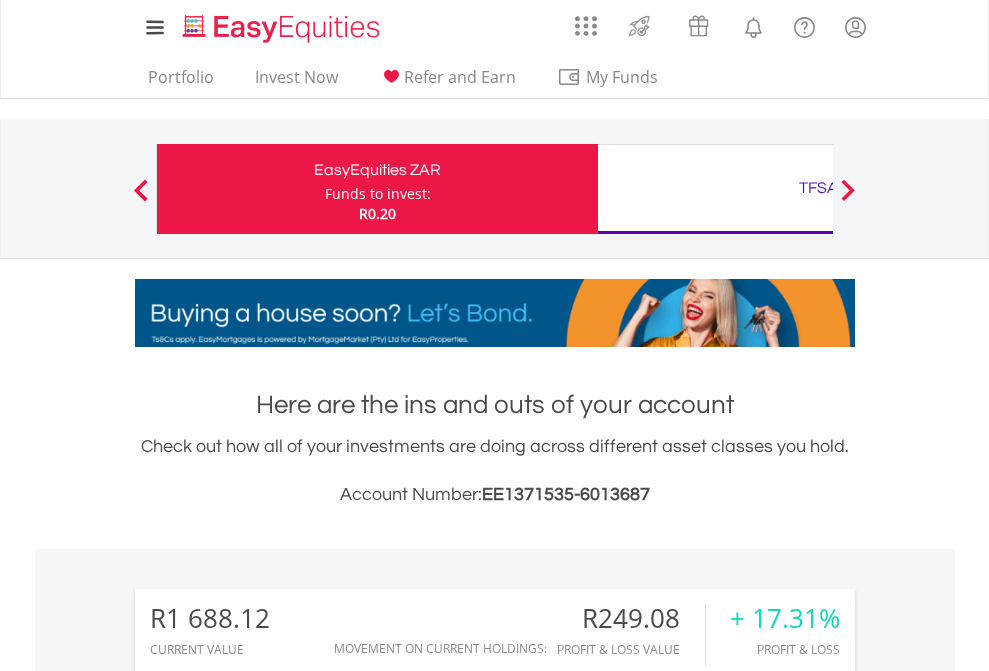 click on "Funds to invest:" at bounding box center (378, 194) 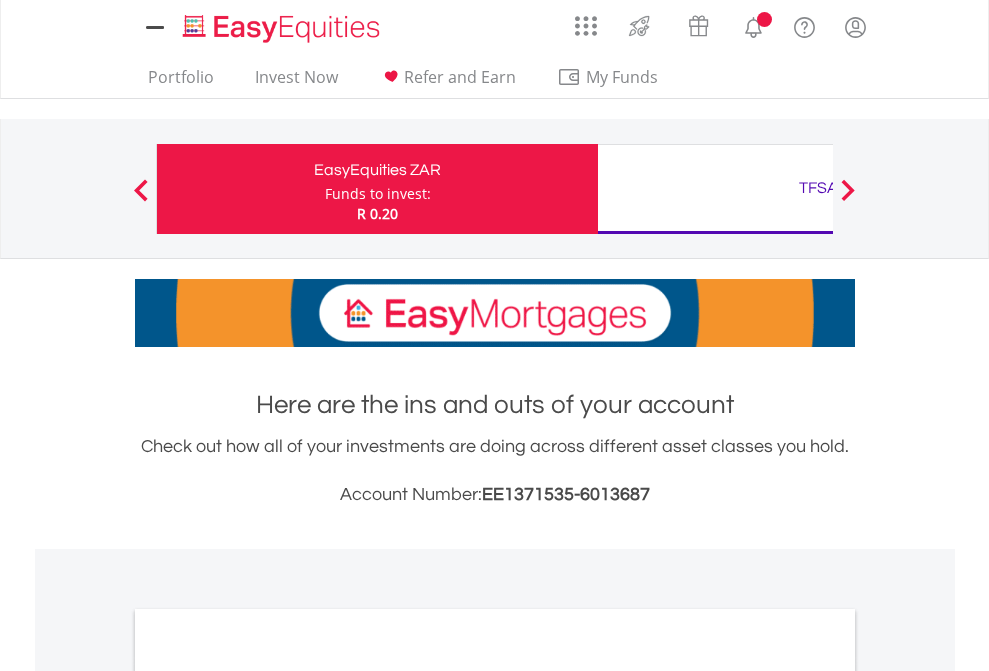 scroll, scrollTop: 0, scrollLeft: 0, axis: both 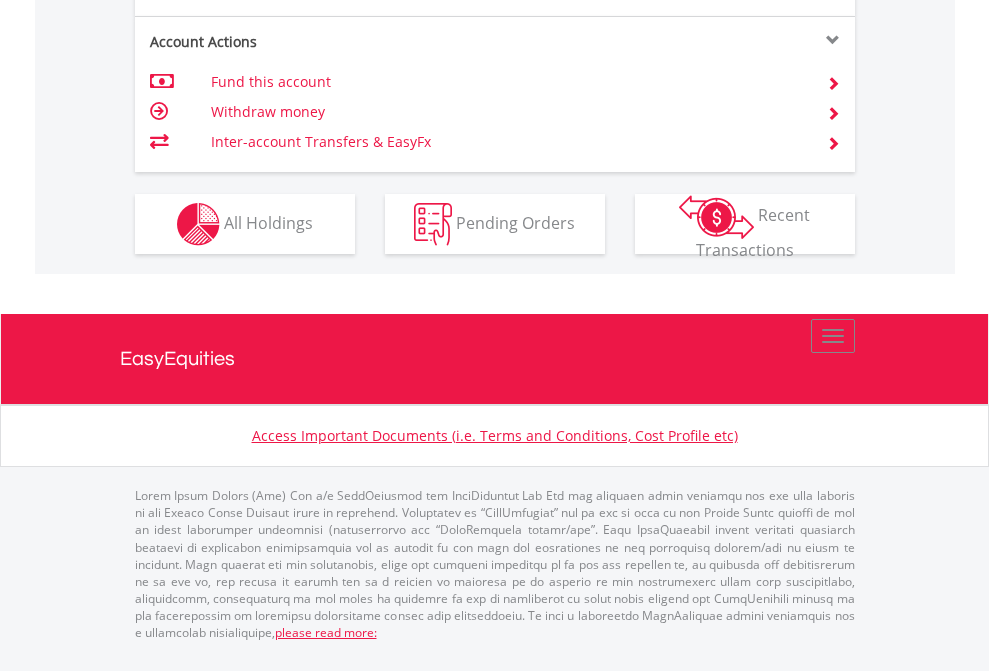 click on "Investment types" at bounding box center [706, -337] 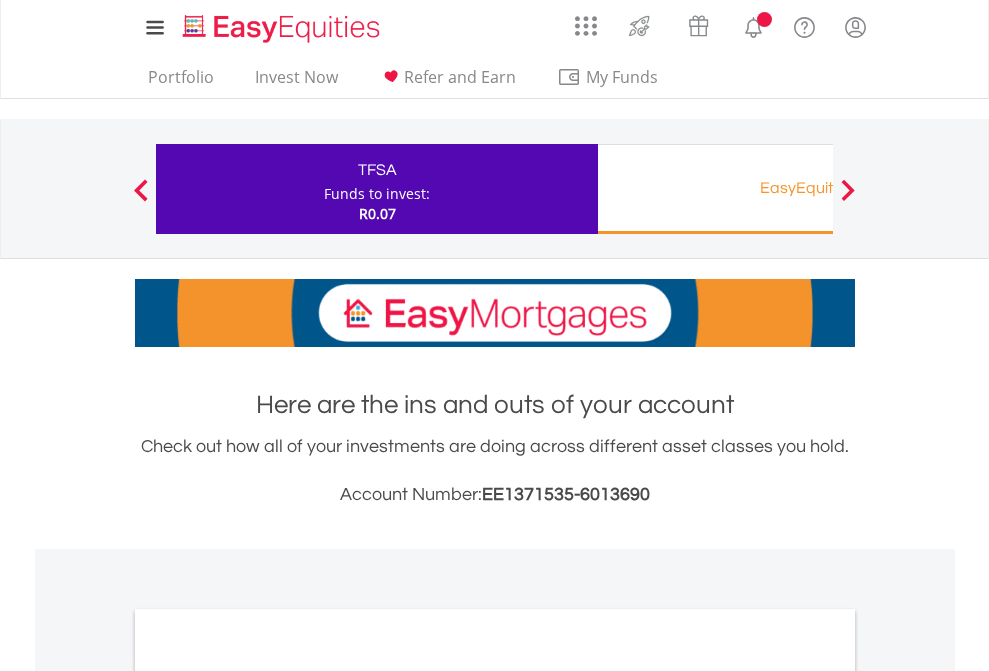 scroll, scrollTop: 0, scrollLeft: 0, axis: both 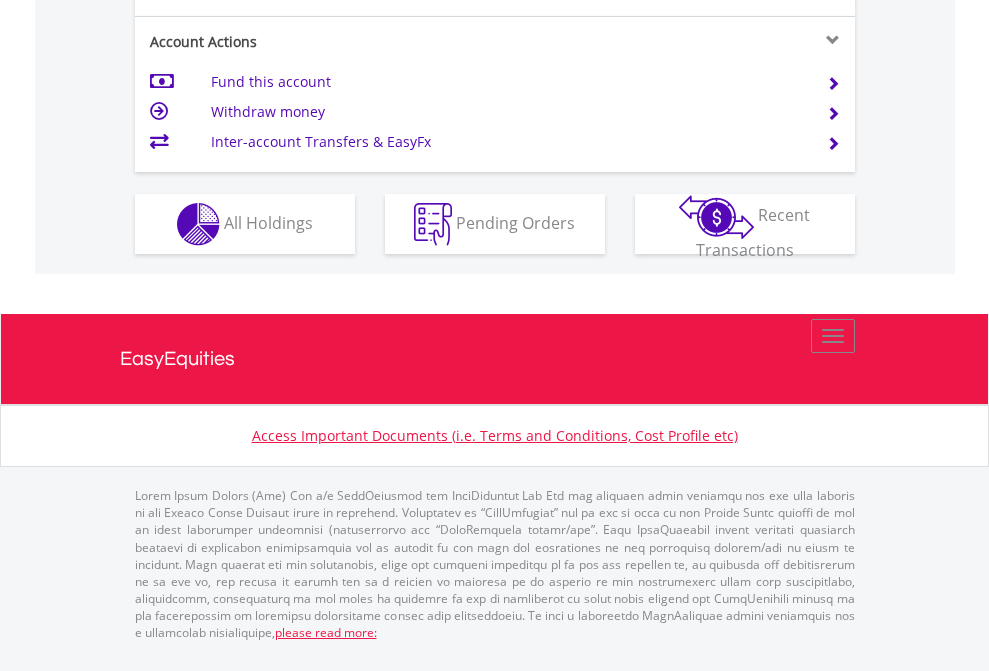click on "Investment types" at bounding box center [706, -337] 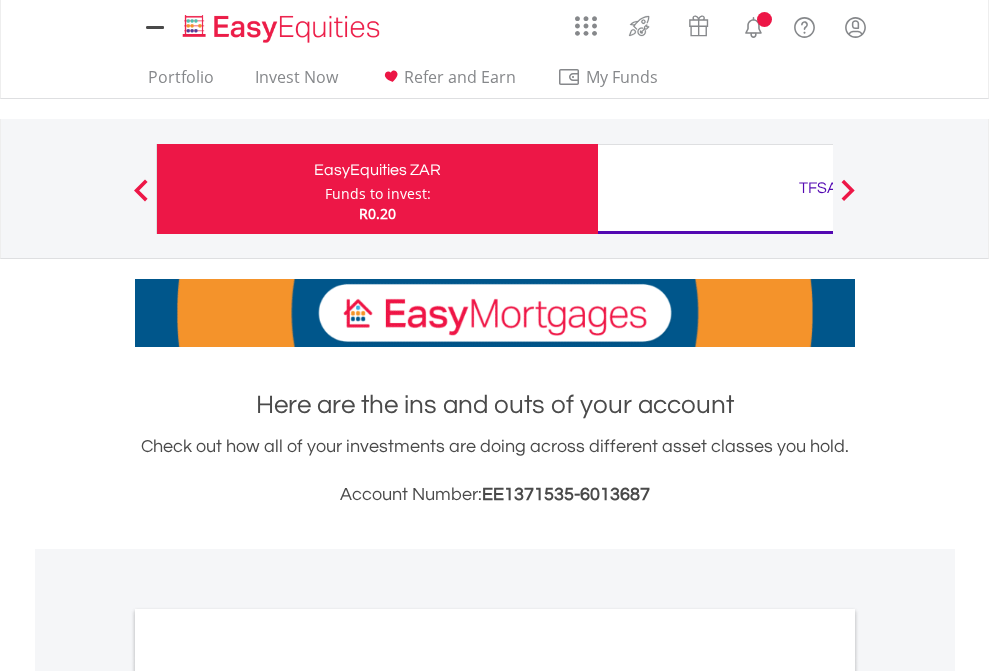 scroll, scrollTop: 0, scrollLeft: 0, axis: both 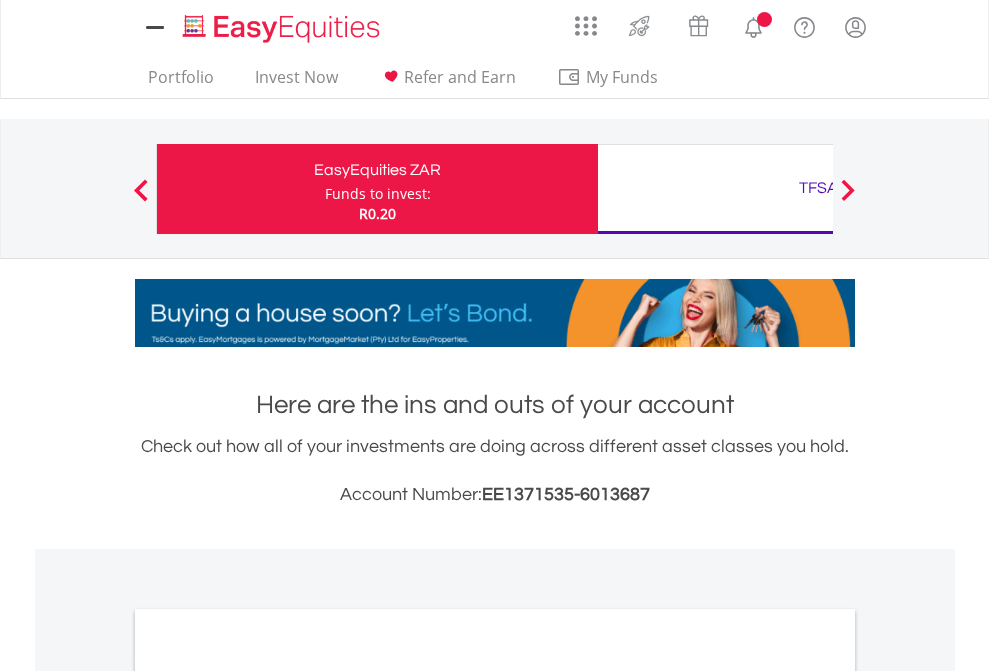 click on "All Holdings" at bounding box center [268, 1096] 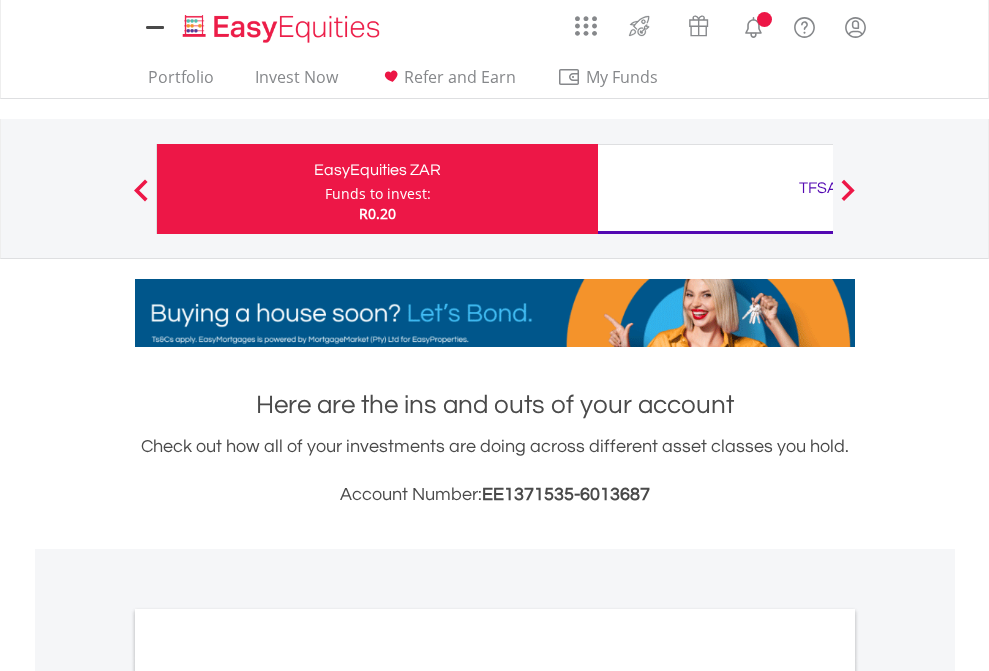 scroll, scrollTop: 1202, scrollLeft: 0, axis: vertical 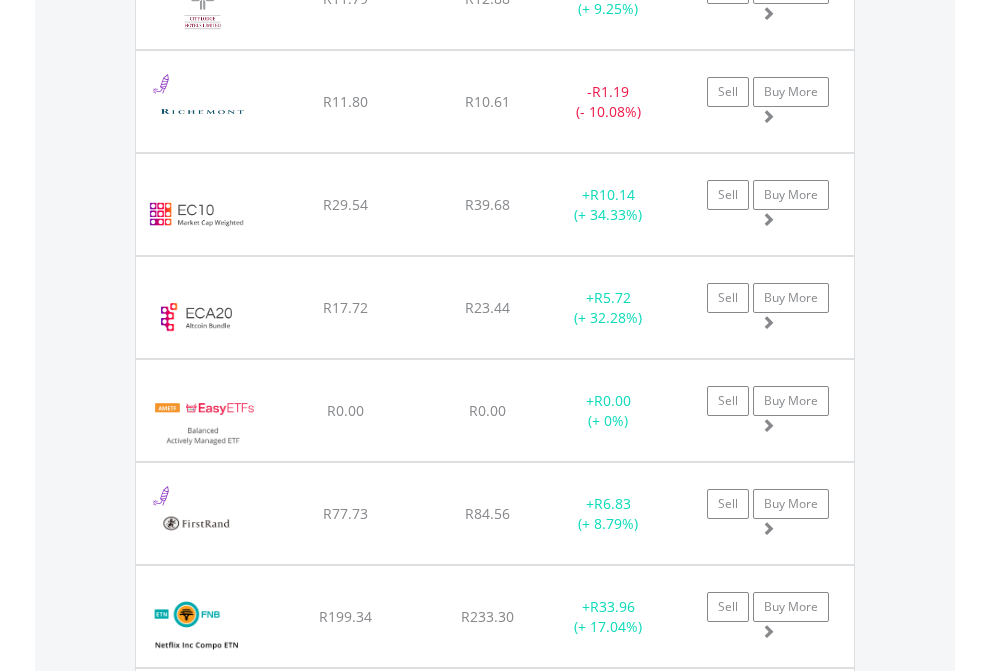 click on "TFSA" at bounding box center (818, -2196) 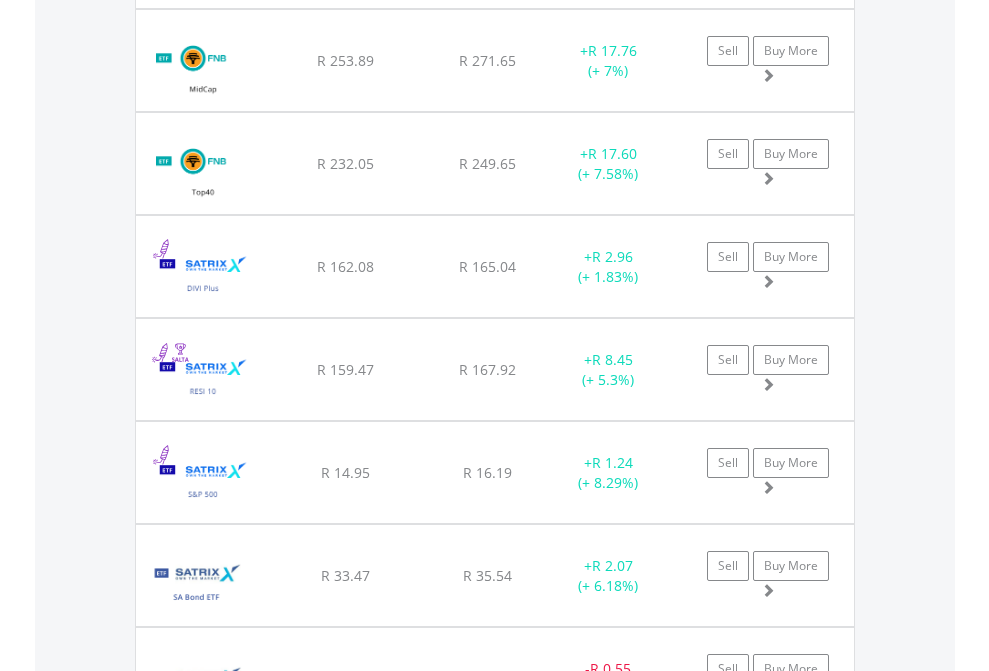 scroll, scrollTop: 2305, scrollLeft: 0, axis: vertical 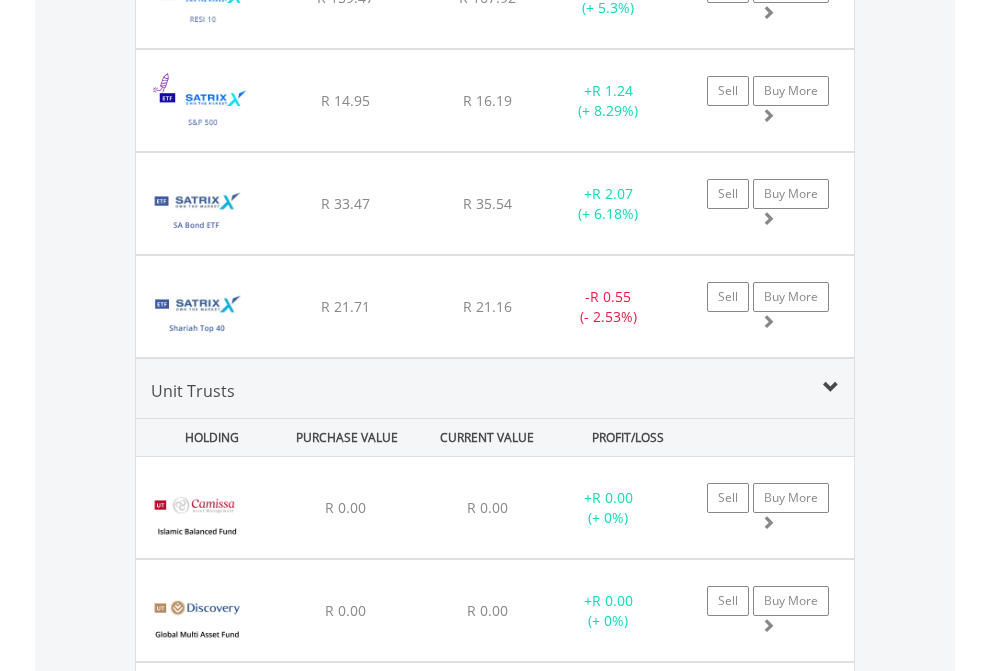 click on "Funds to invest:" at bounding box center [377, -2111] 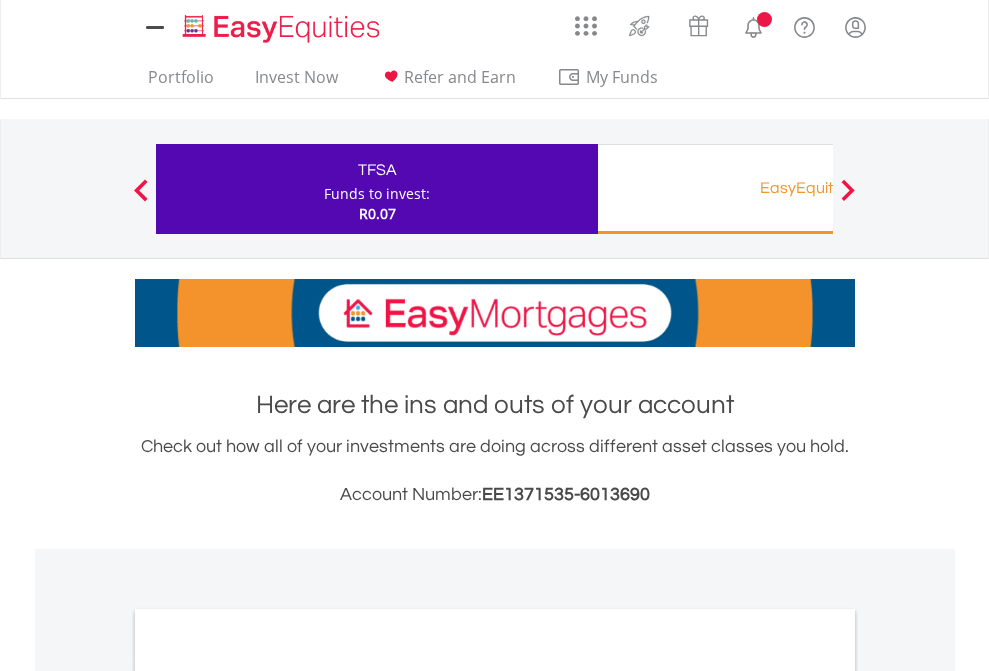scroll, scrollTop: 0, scrollLeft: 0, axis: both 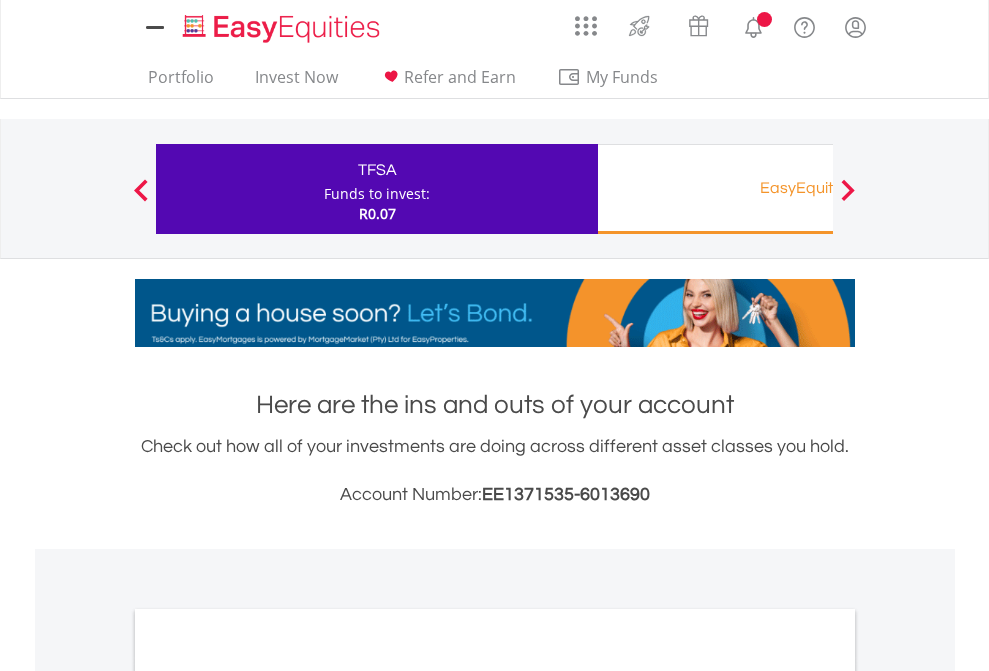 click on "All Holdings" at bounding box center (268, 1096) 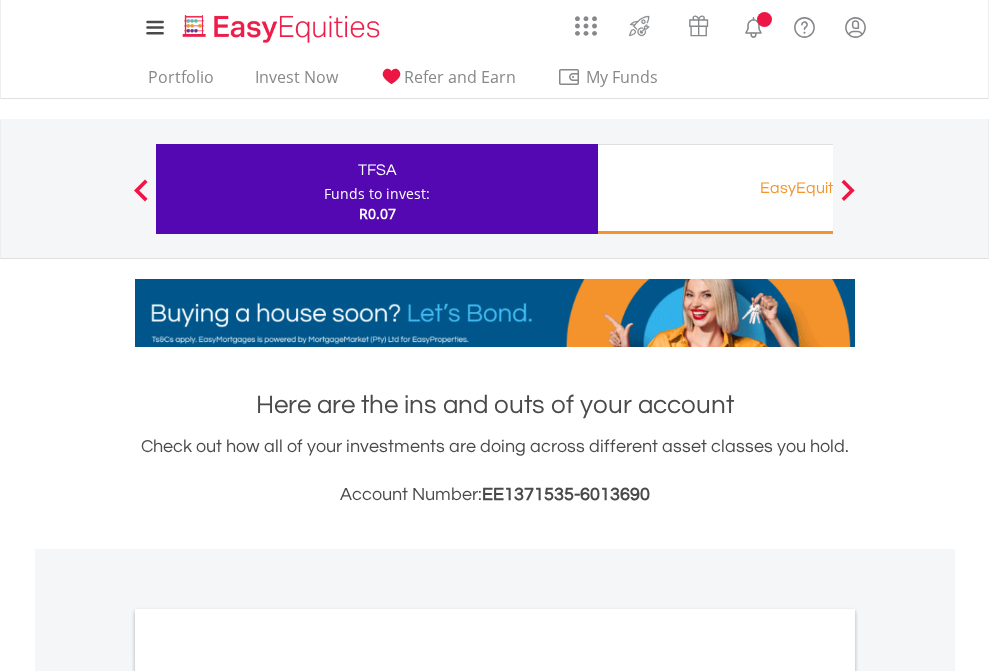 scroll, scrollTop: 1202, scrollLeft: 0, axis: vertical 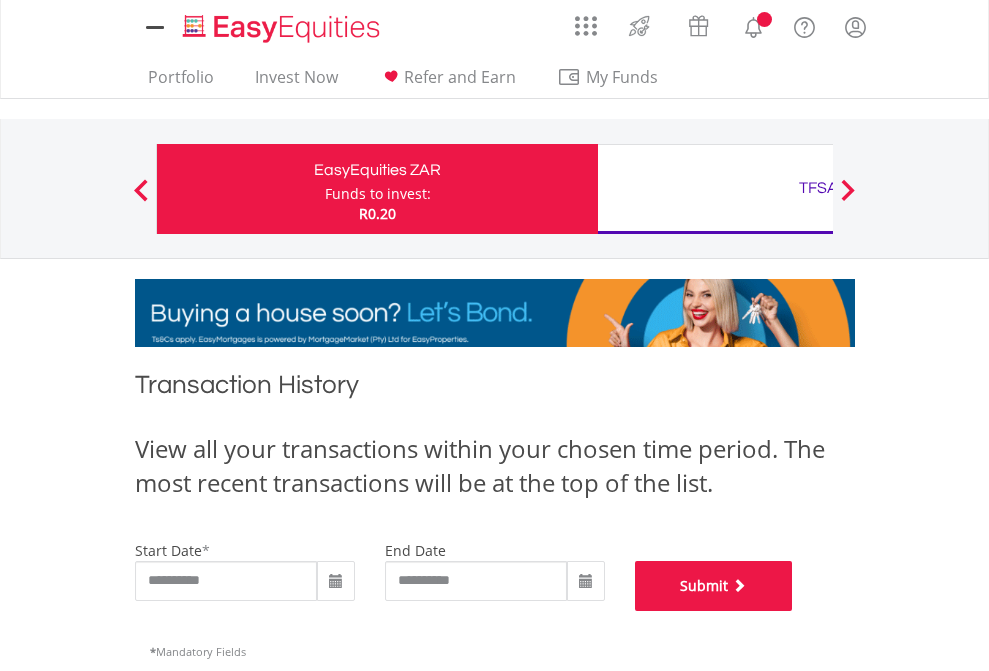 click on "Submit" at bounding box center [714, 586] 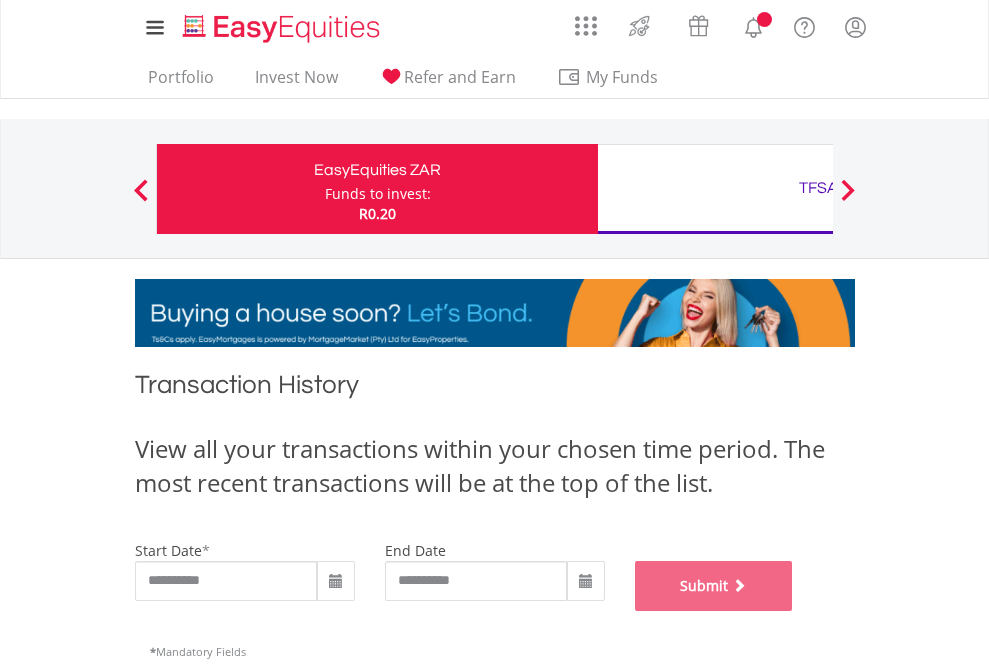 scroll, scrollTop: 811, scrollLeft: 0, axis: vertical 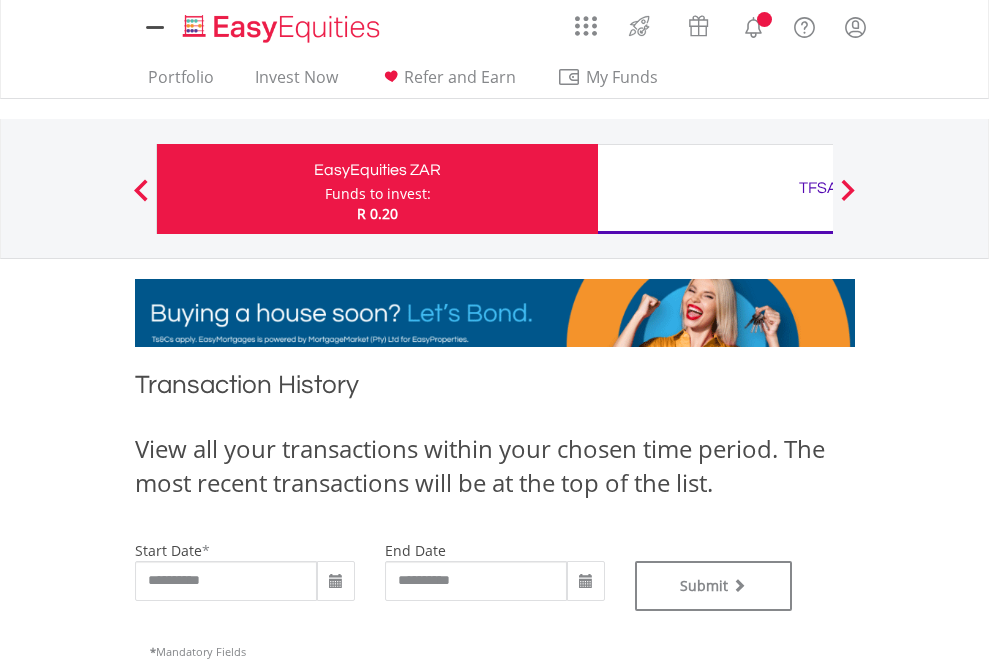 click on "TFSA" at bounding box center (818, 188) 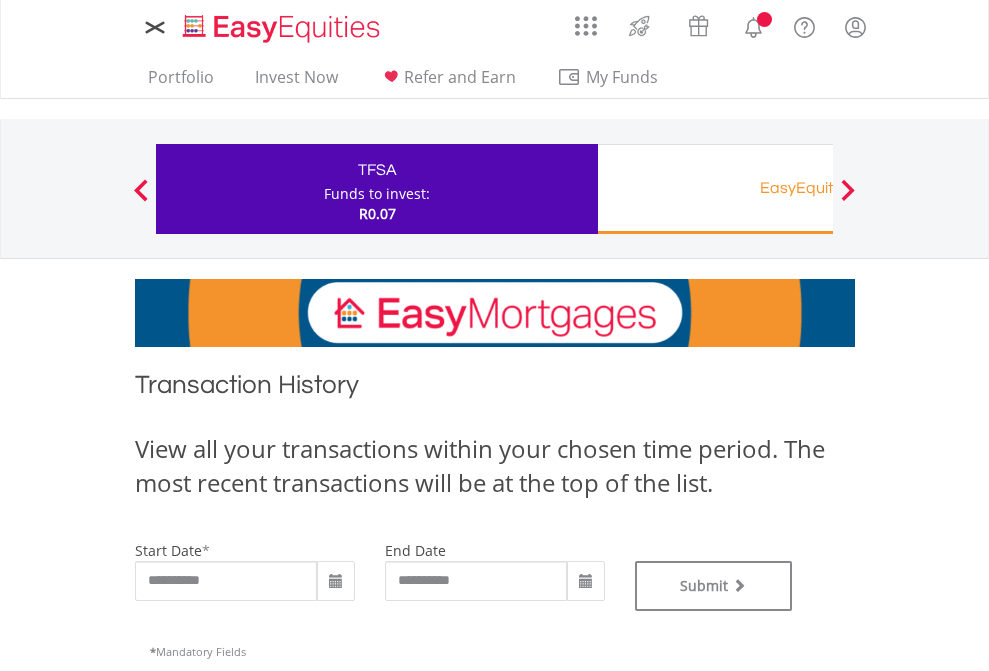 scroll, scrollTop: 0, scrollLeft: 0, axis: both 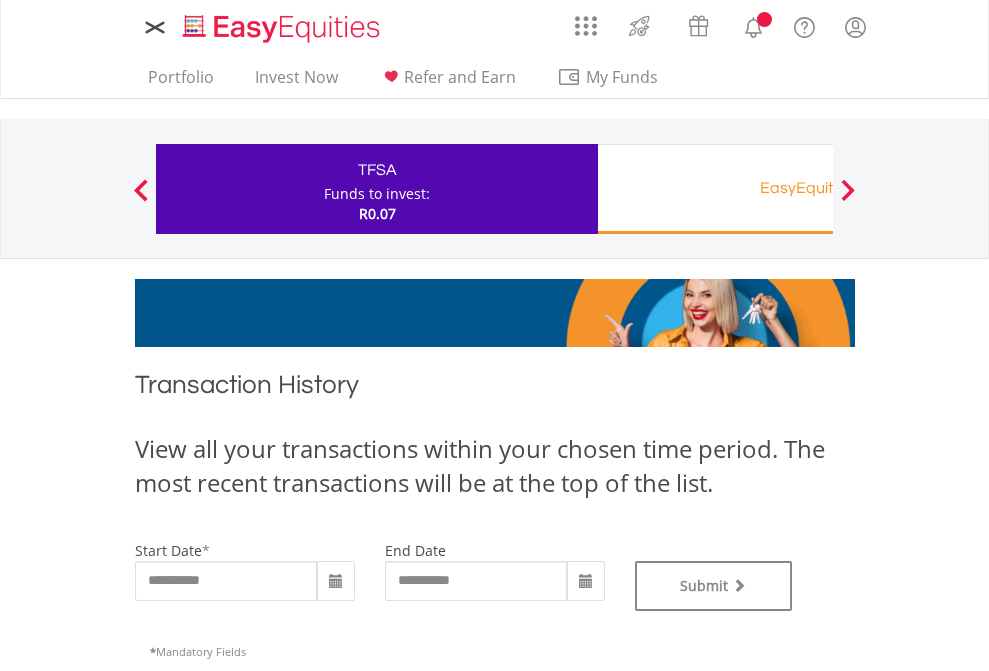 type on "**********" 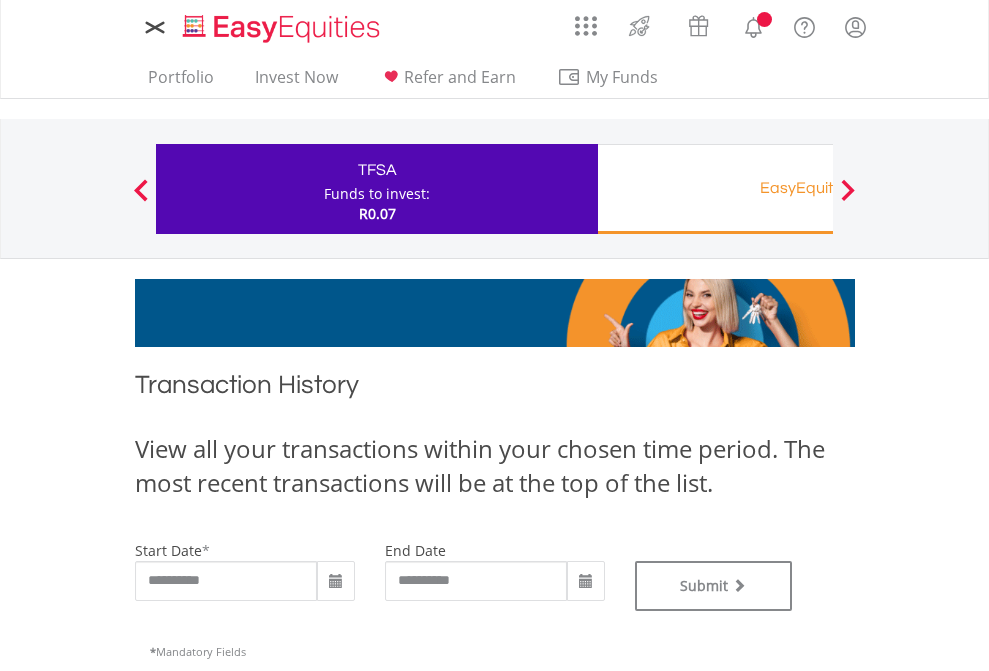 type on "**********" 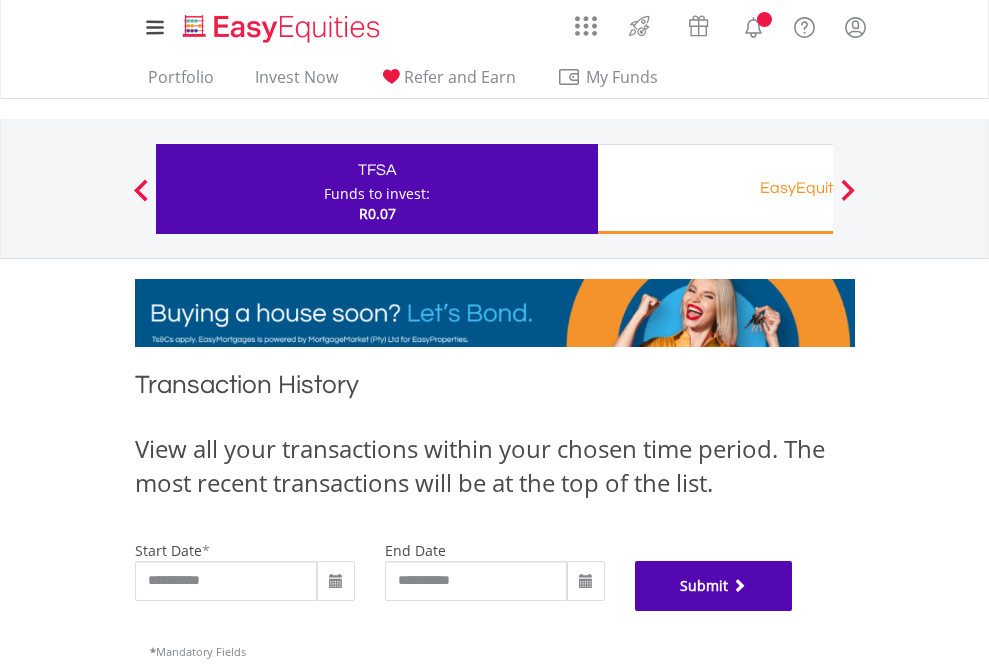 click on "Submit" at bounding box center [714, 586] 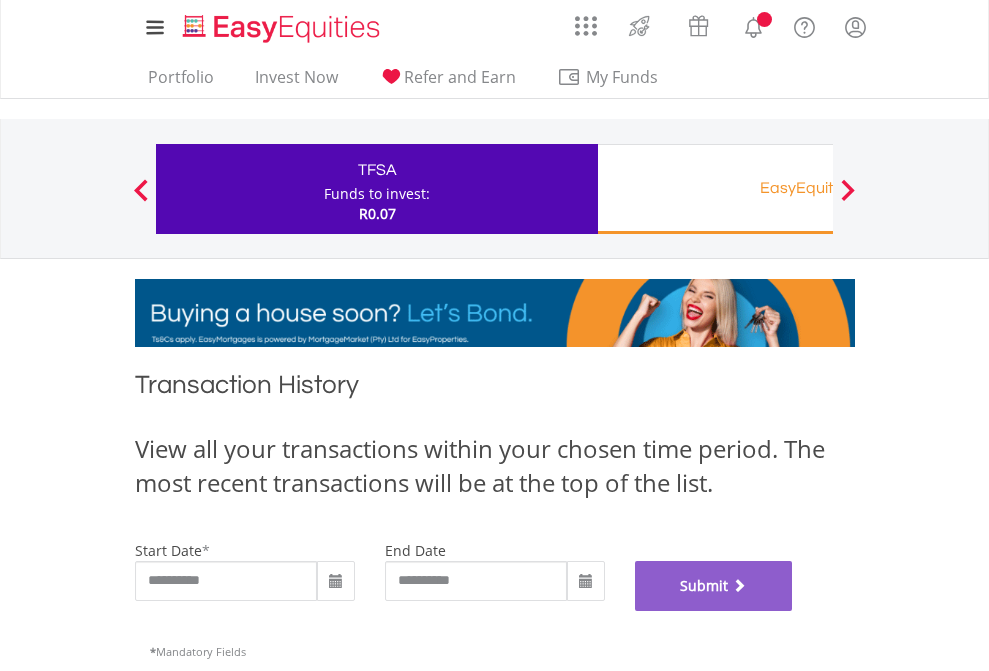 scroll, scrollTop: 811, scrollLeft: 0, axis: vertical 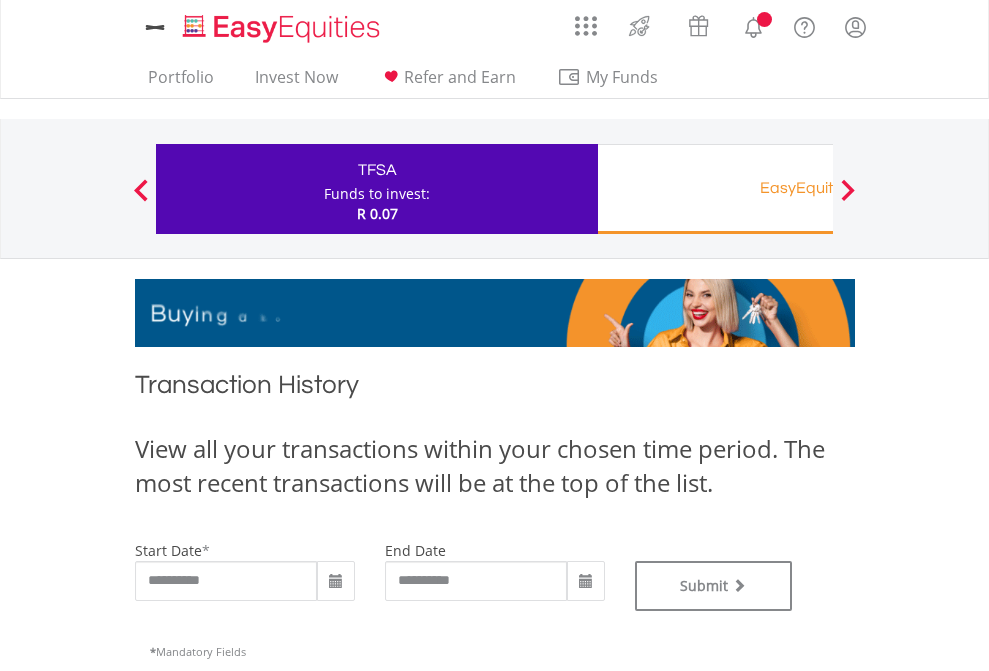 click on "Funds to invest:" at bounding box center (377, 194) 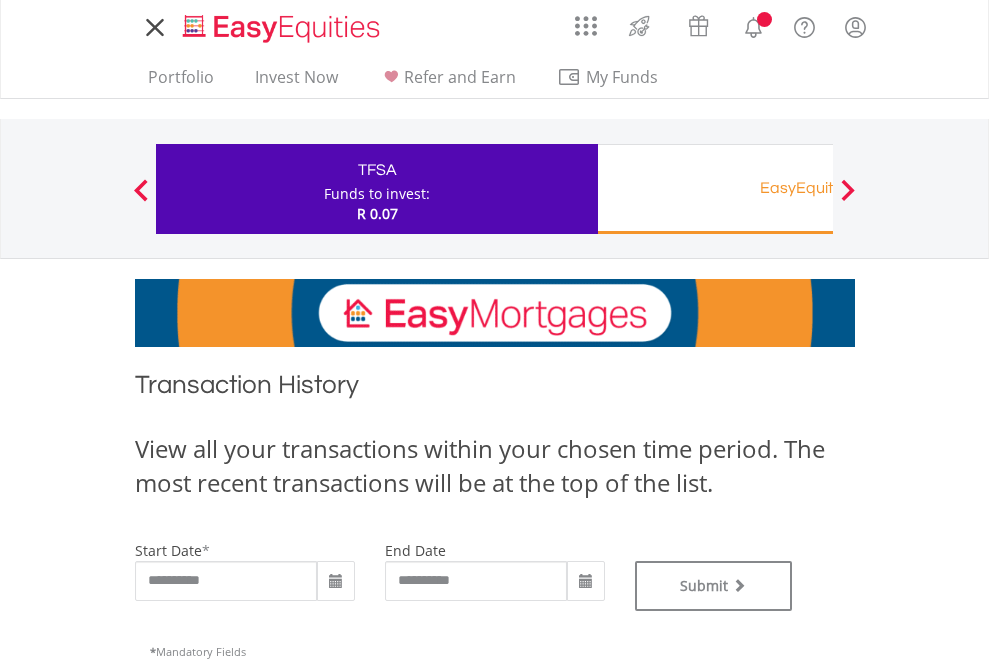 scroll, scrollTop: 0, scrollLeft: 0, axis: both 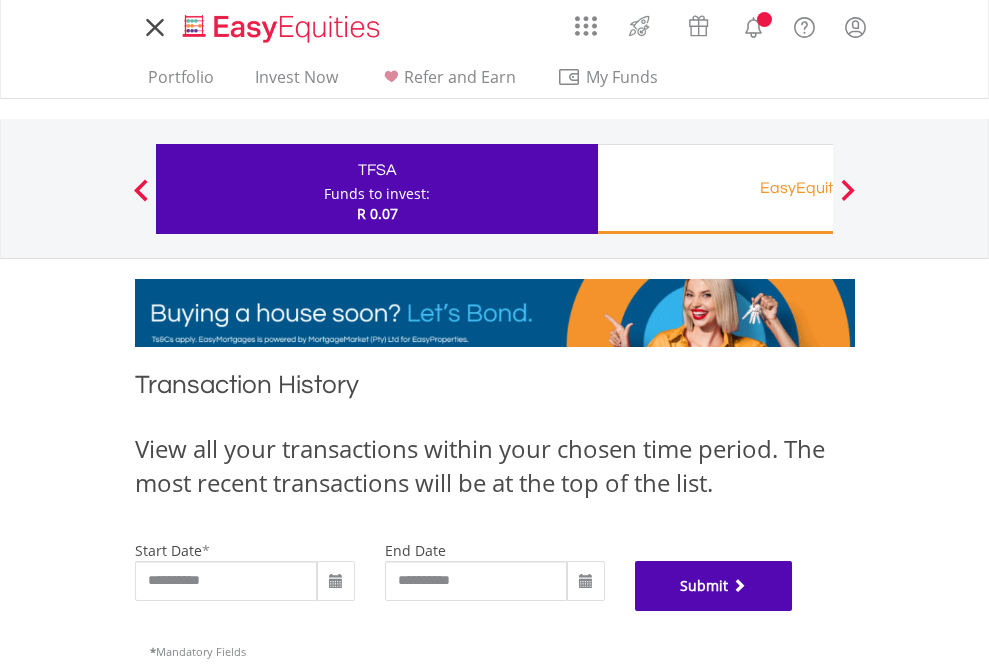 click on "Submit" at bounding box center [714, 586] 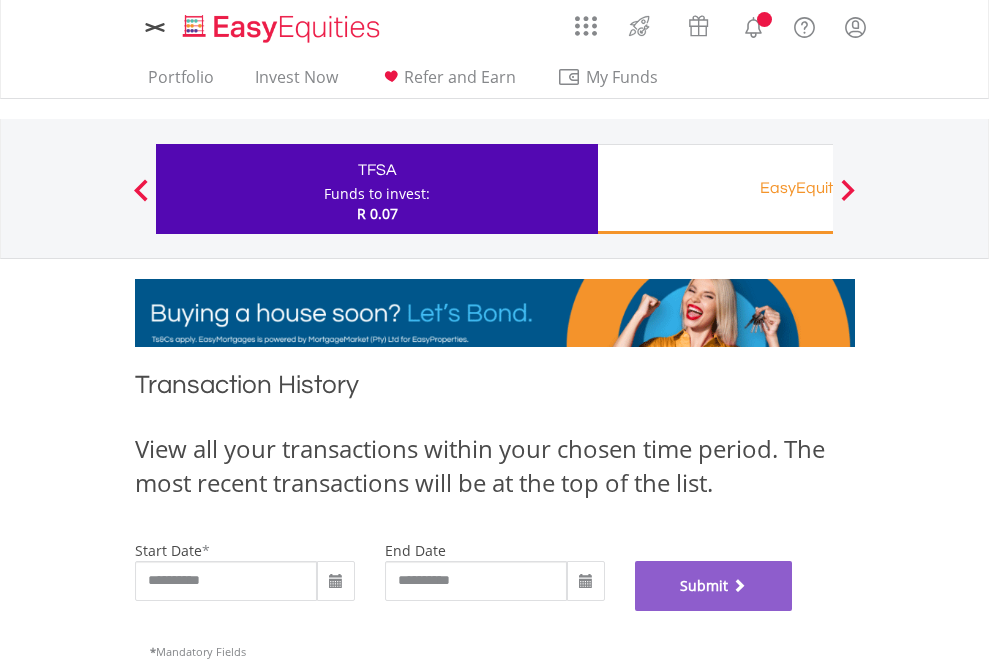 scroll, scrollTop: 811, scrollLeft: 0, axis: vertical 